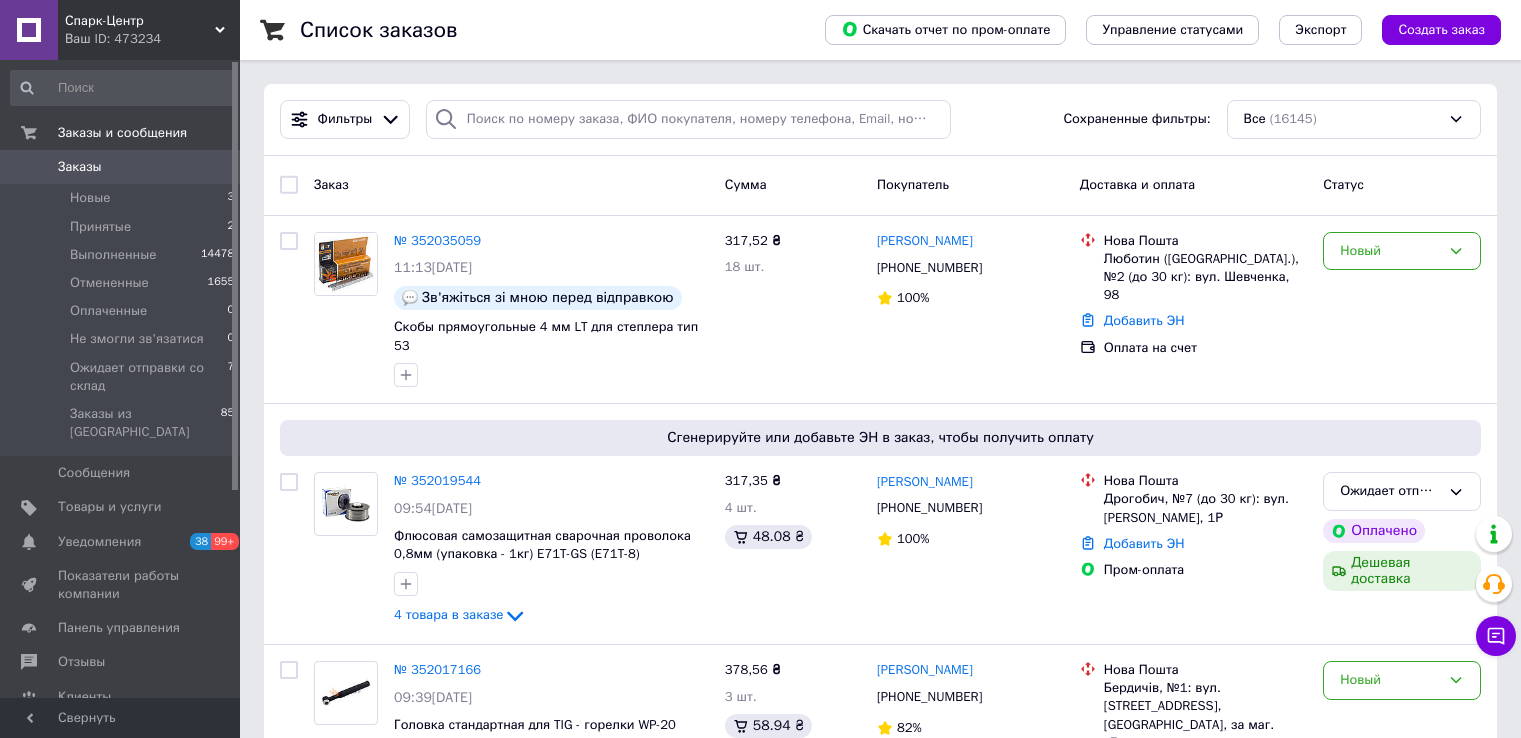 scroll, scrollTop: 0, scrollLeft: 0, axis: both 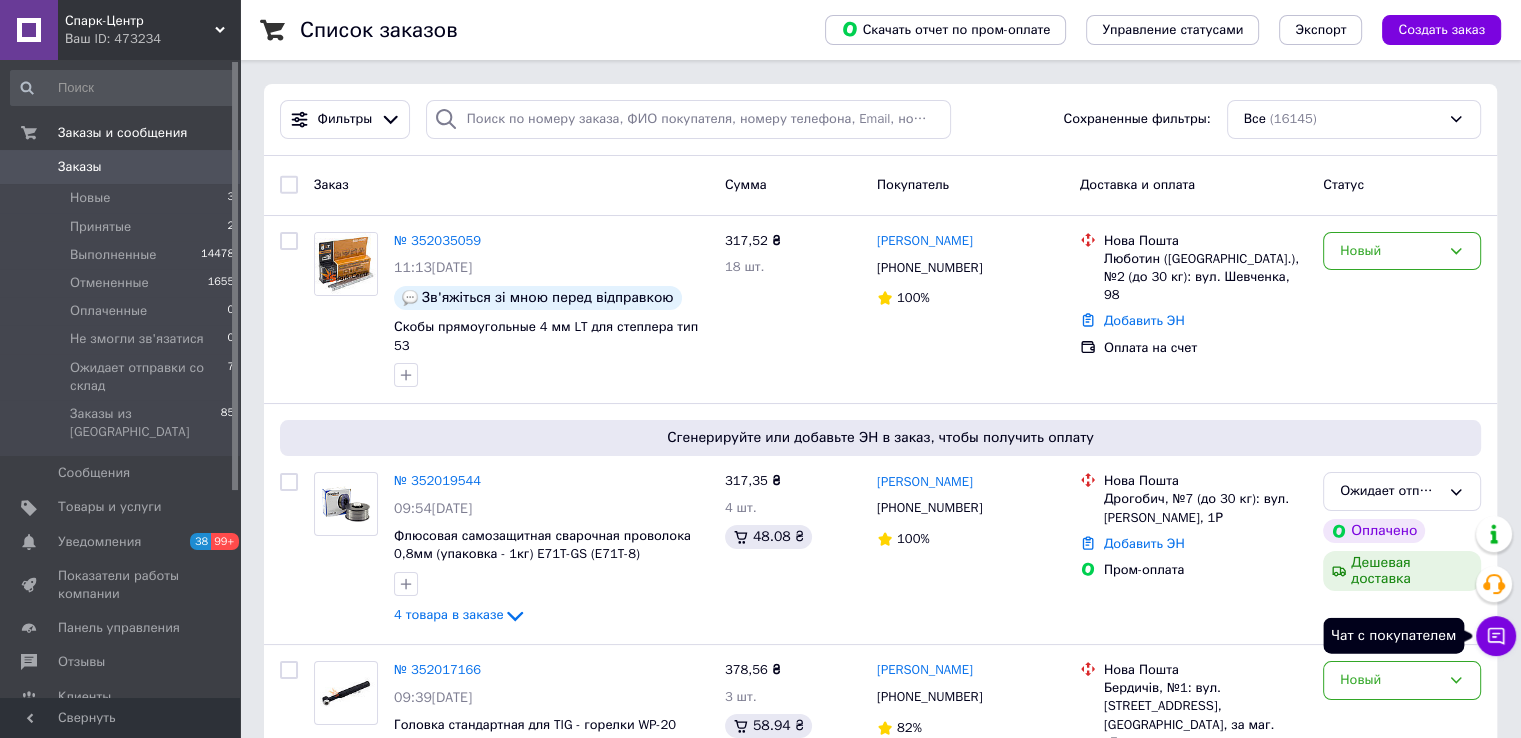 click 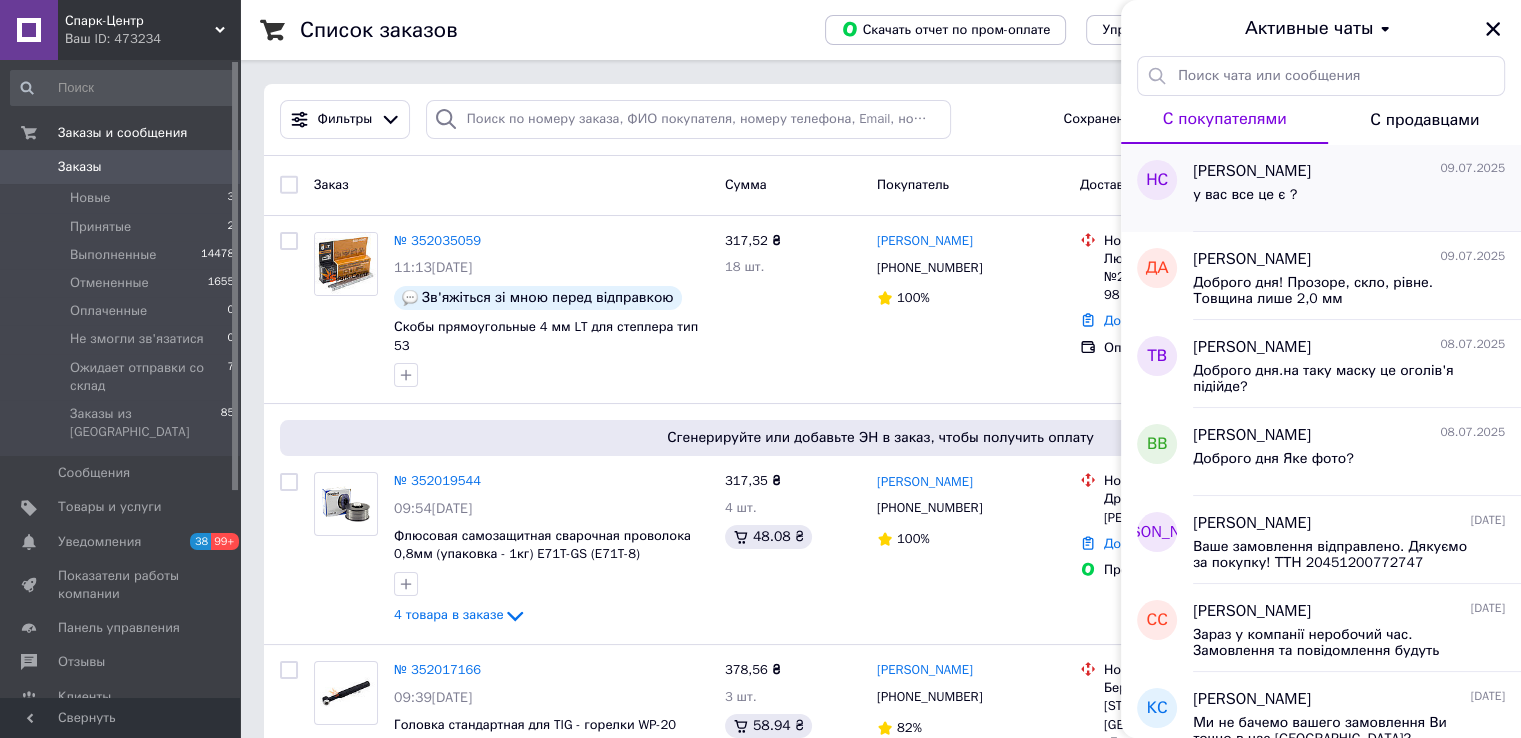 click on "у вас все це є ?" at bounding box center [1349, 199] 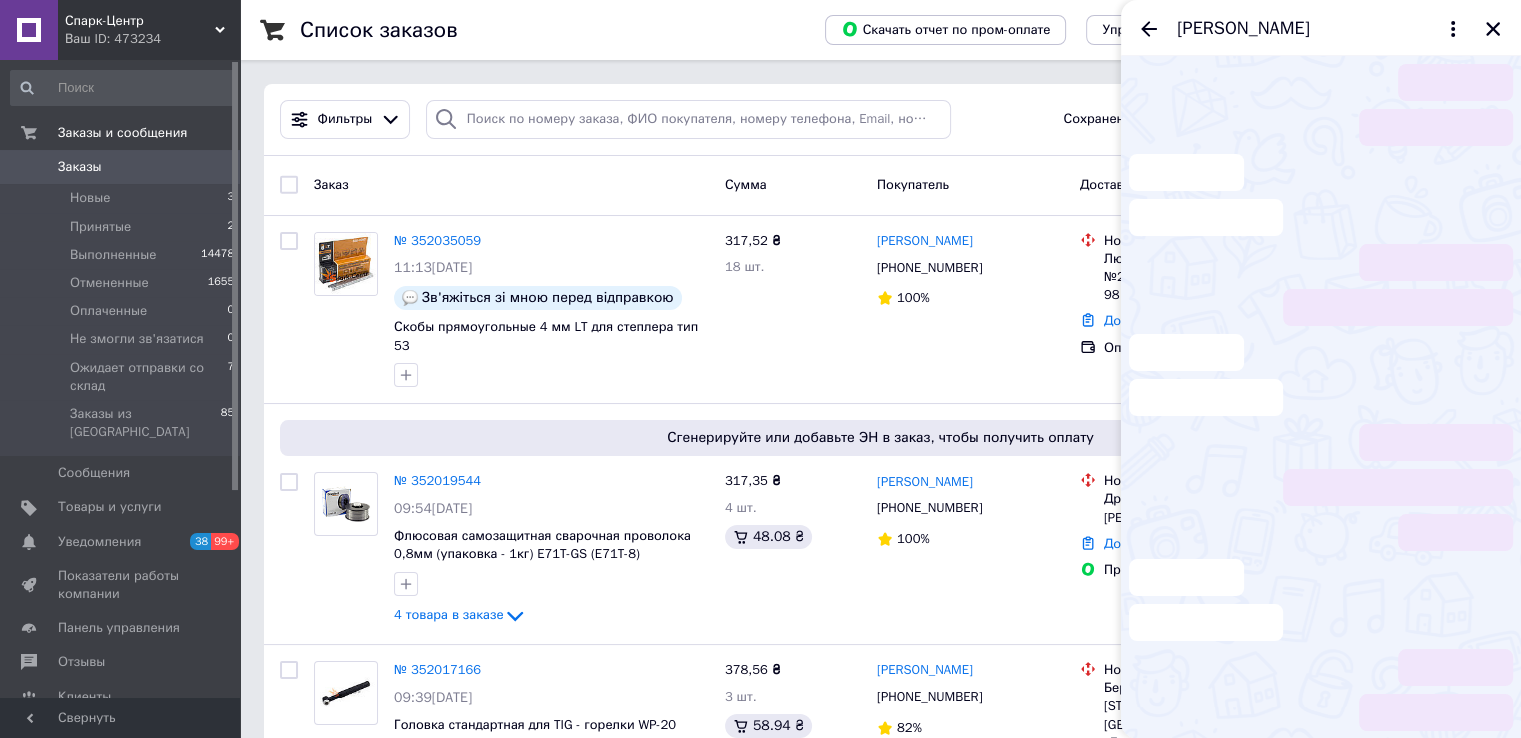 scroll, scrollTop: 579, scrollLeft: 0, axis: vertical 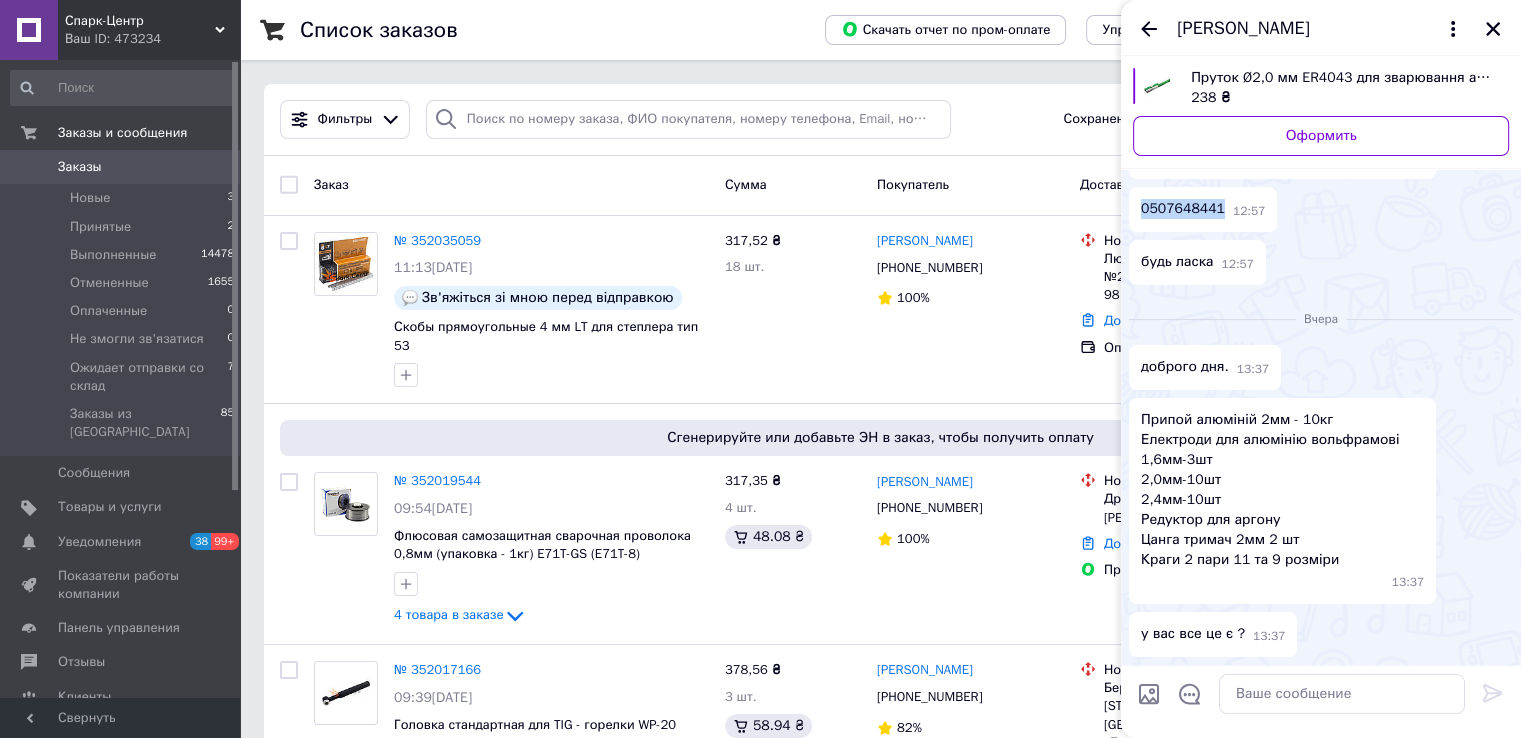 drag, startPoint x: 1215, startPoint y: 227, endPoint x: 1137, endPoint y: 241, distance: 79.24645 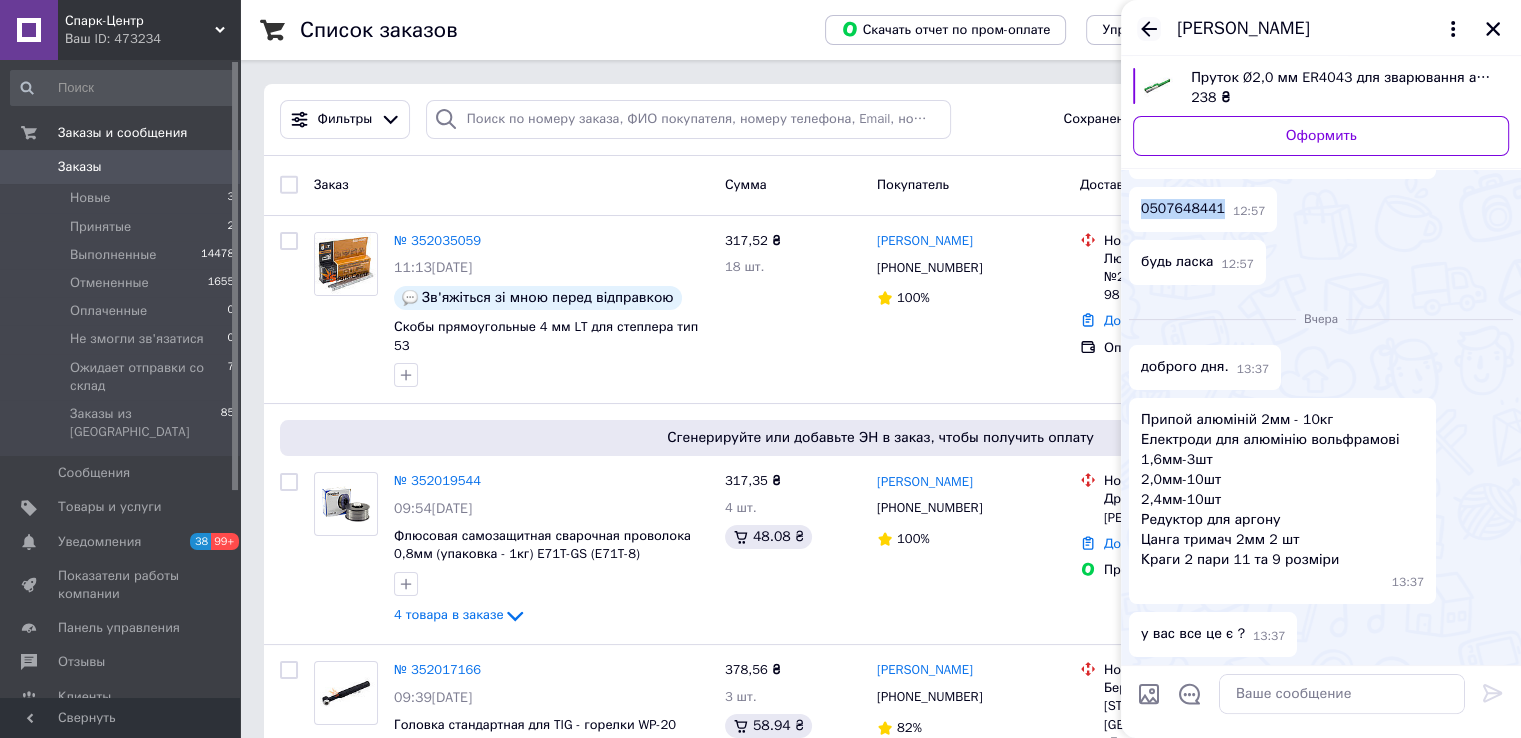 click 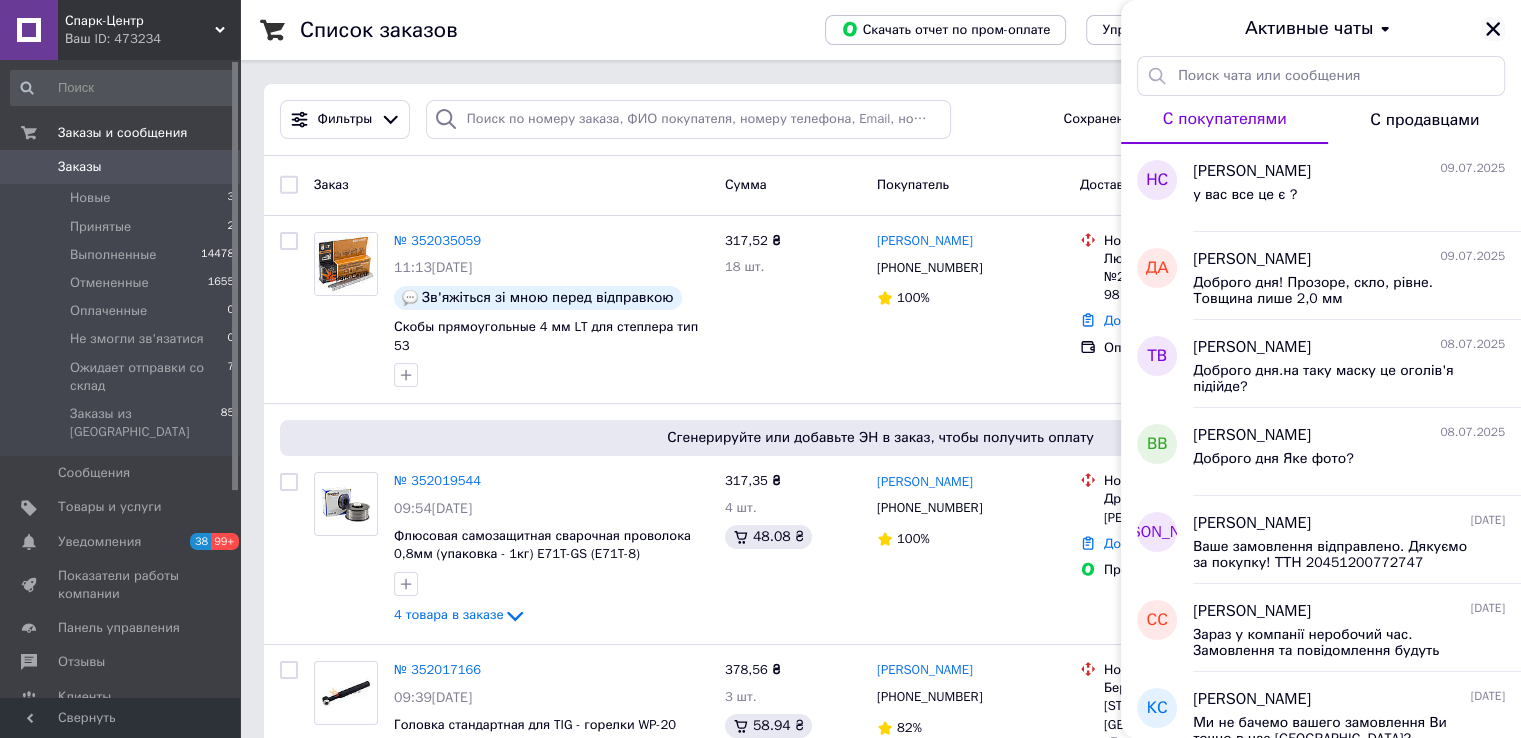 click 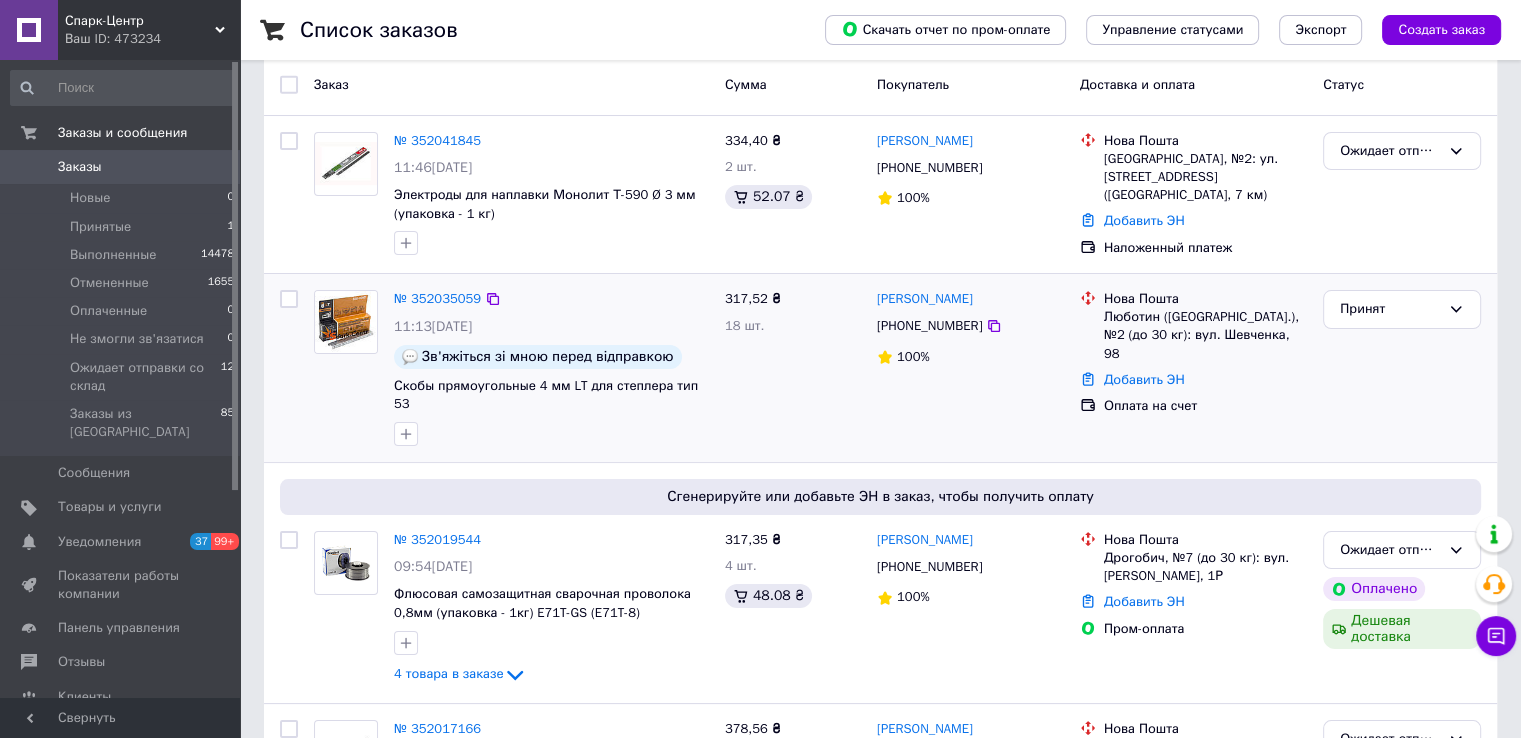 scroll, scrollTop: 0, scrollLeft: 0, axis: both 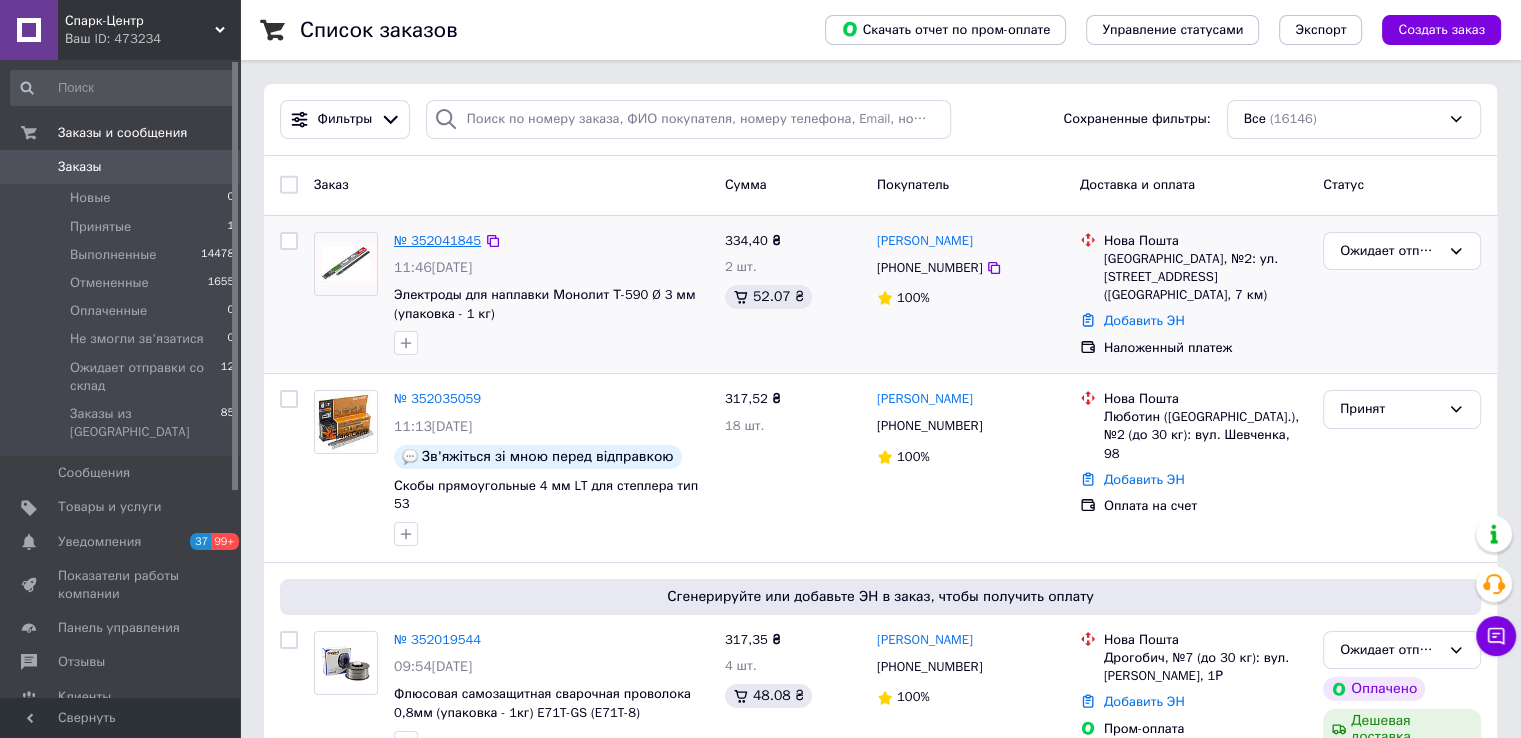 click on "№ 352041845" at bounding box center [437, 240] 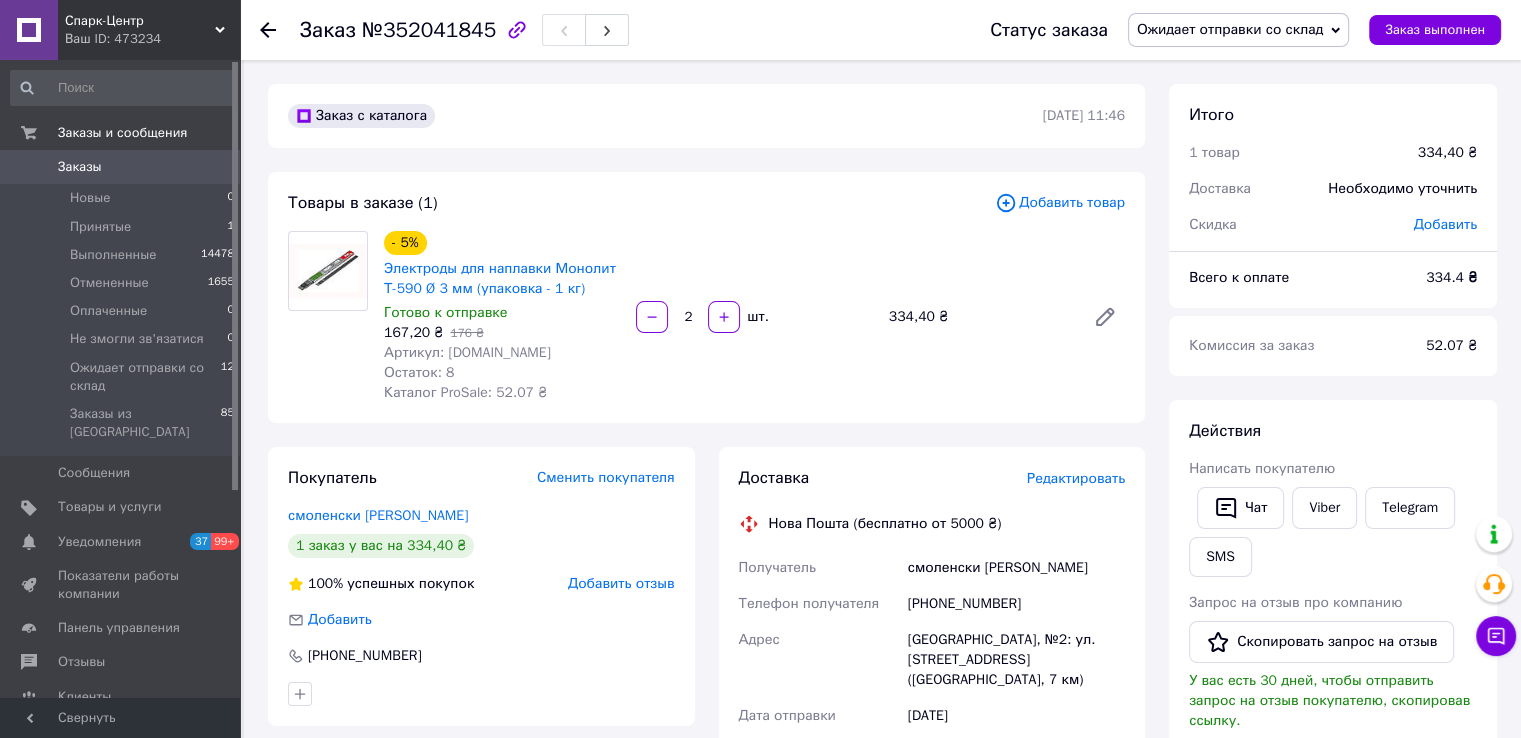 scroll, scrollTop: 300, scrollLeft: 0, axis: vertical 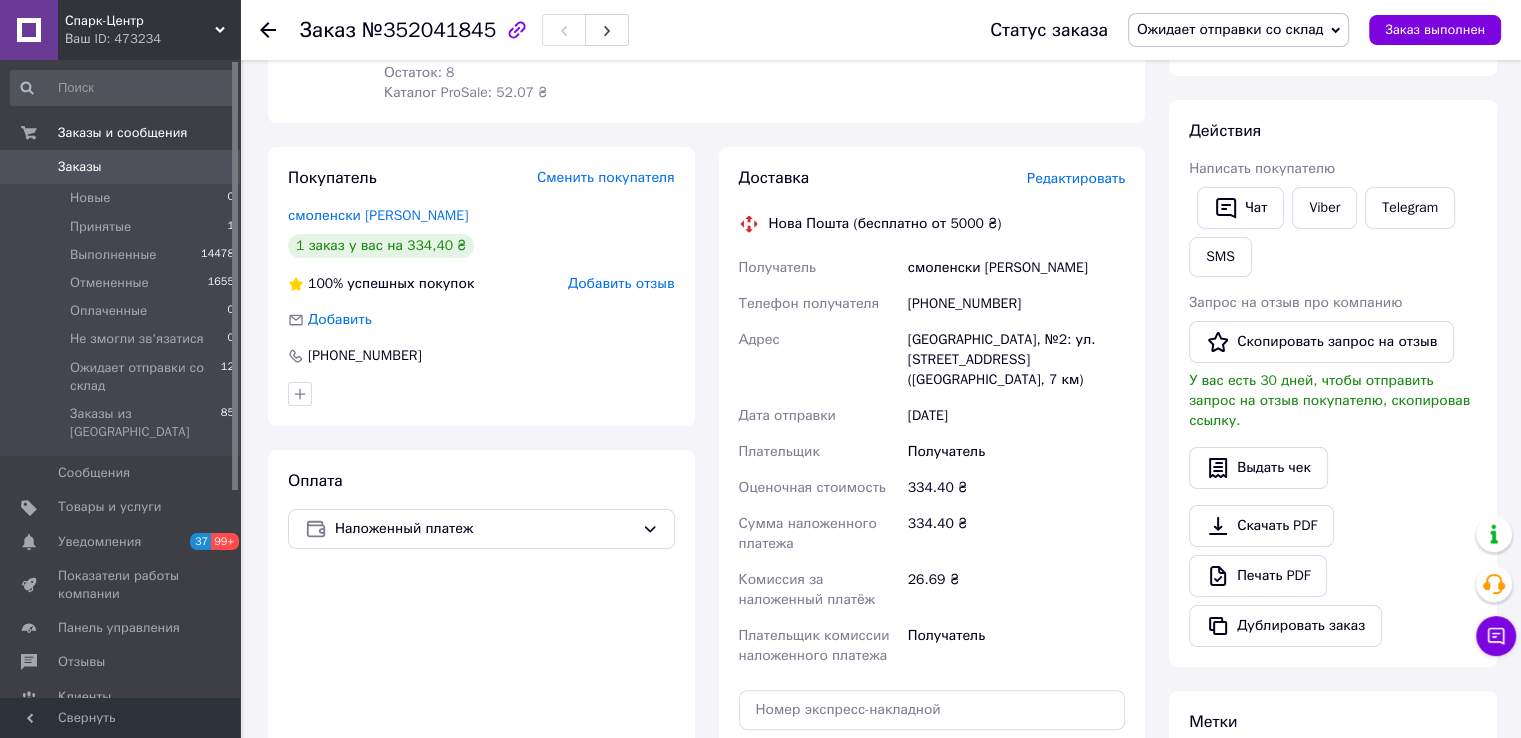 click on "Заказы" at bounding box center [80, 167] 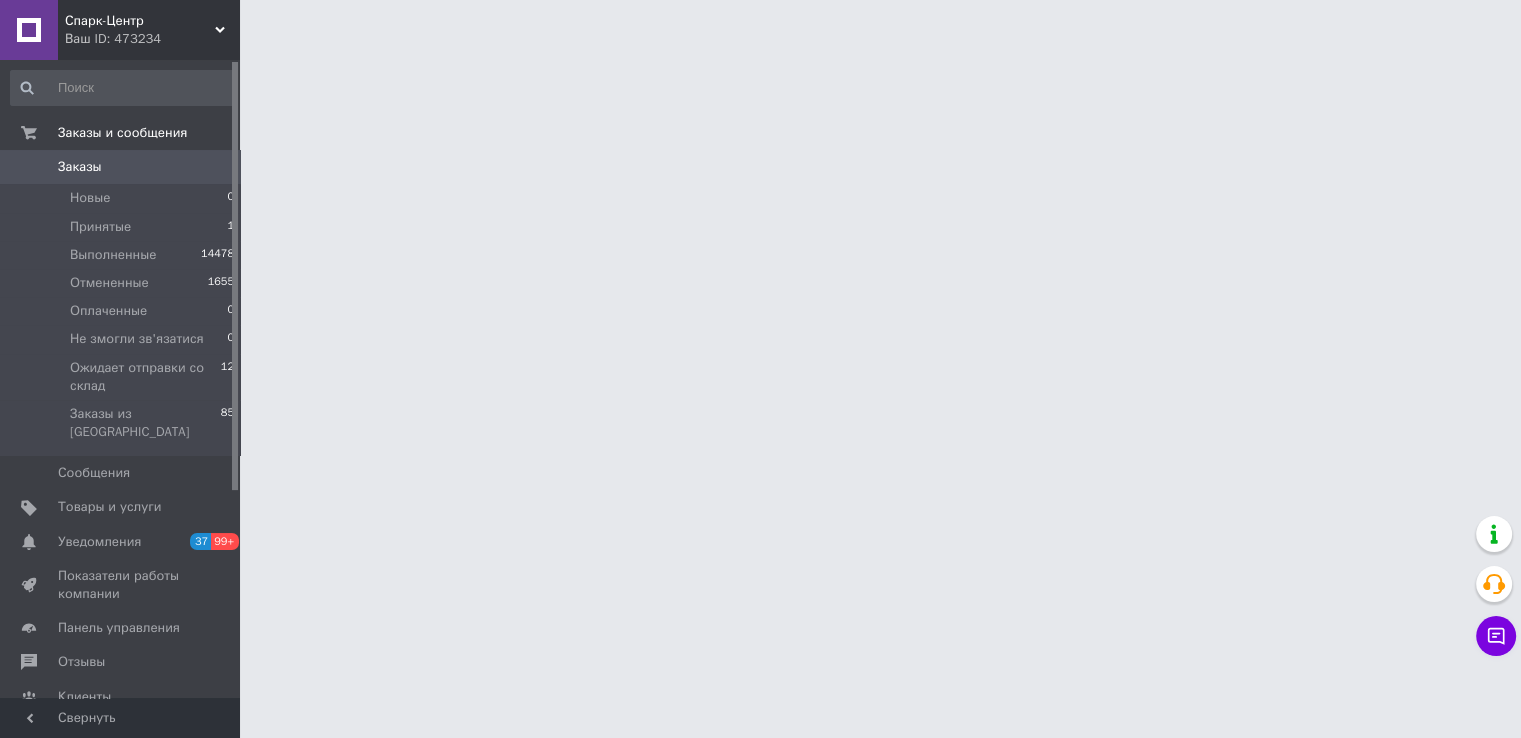 scroll, scrollTop: 0, scrollLeft: 0, axis: both 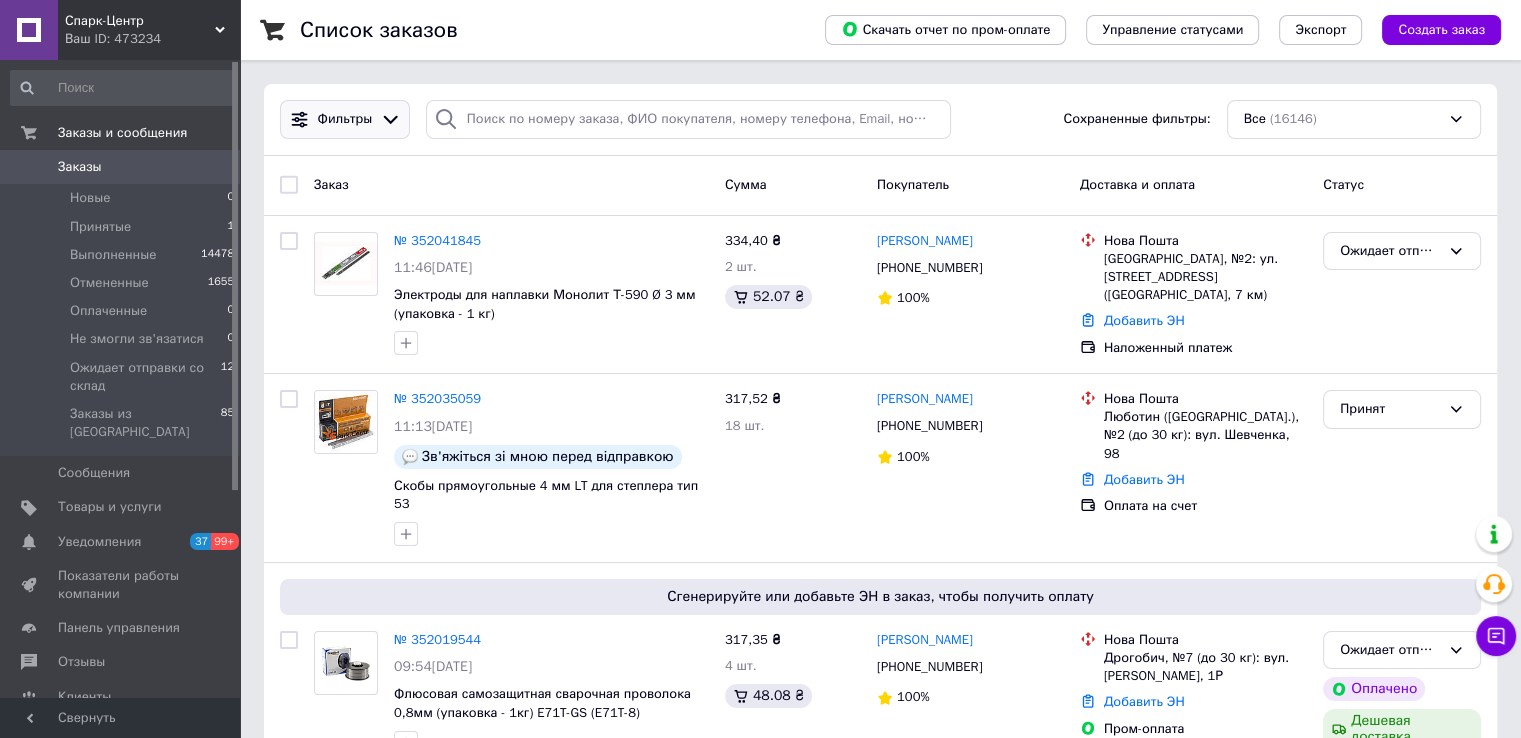 click on "Фильтры" at bounding box center [345, 119] 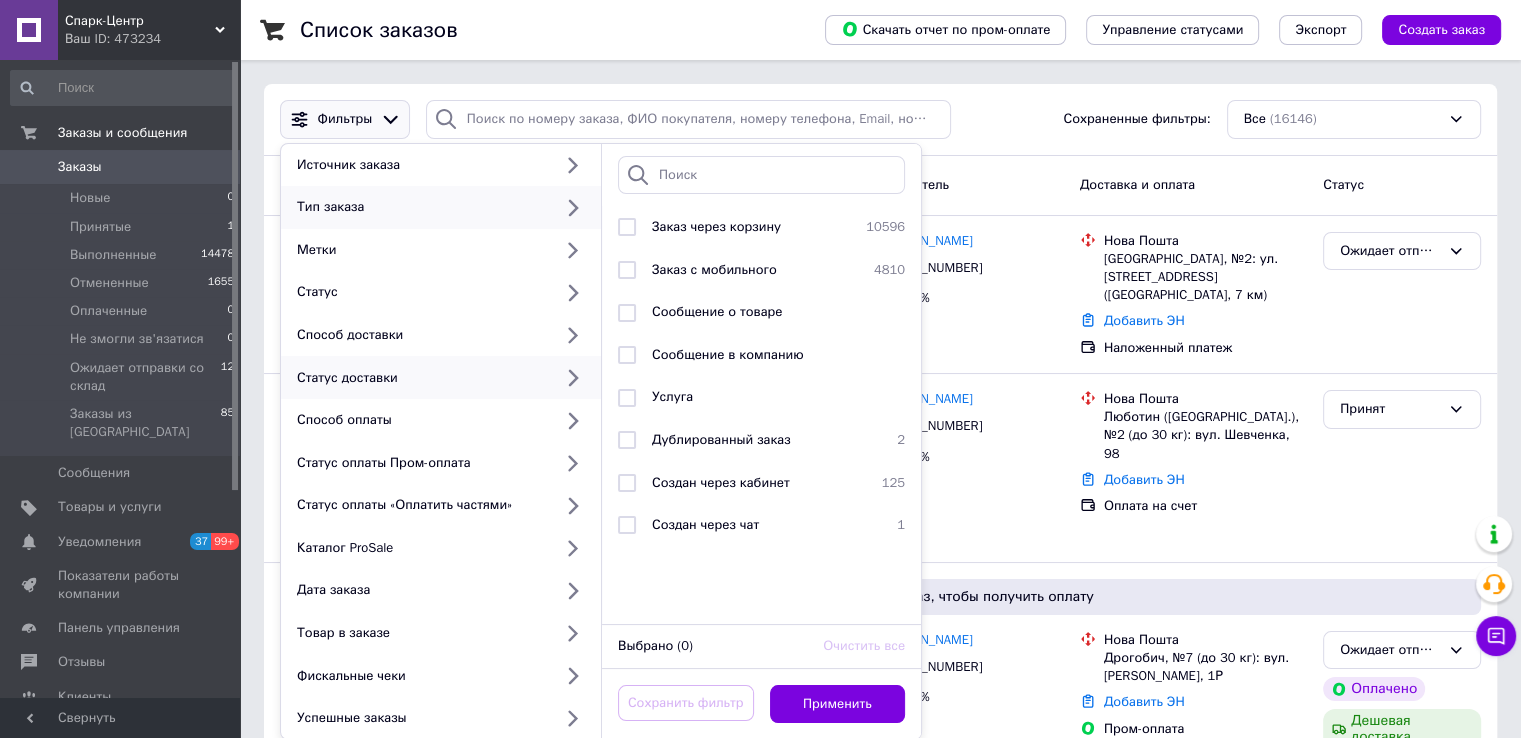 click on "Статус доставки" at bounding box center [420, 378] 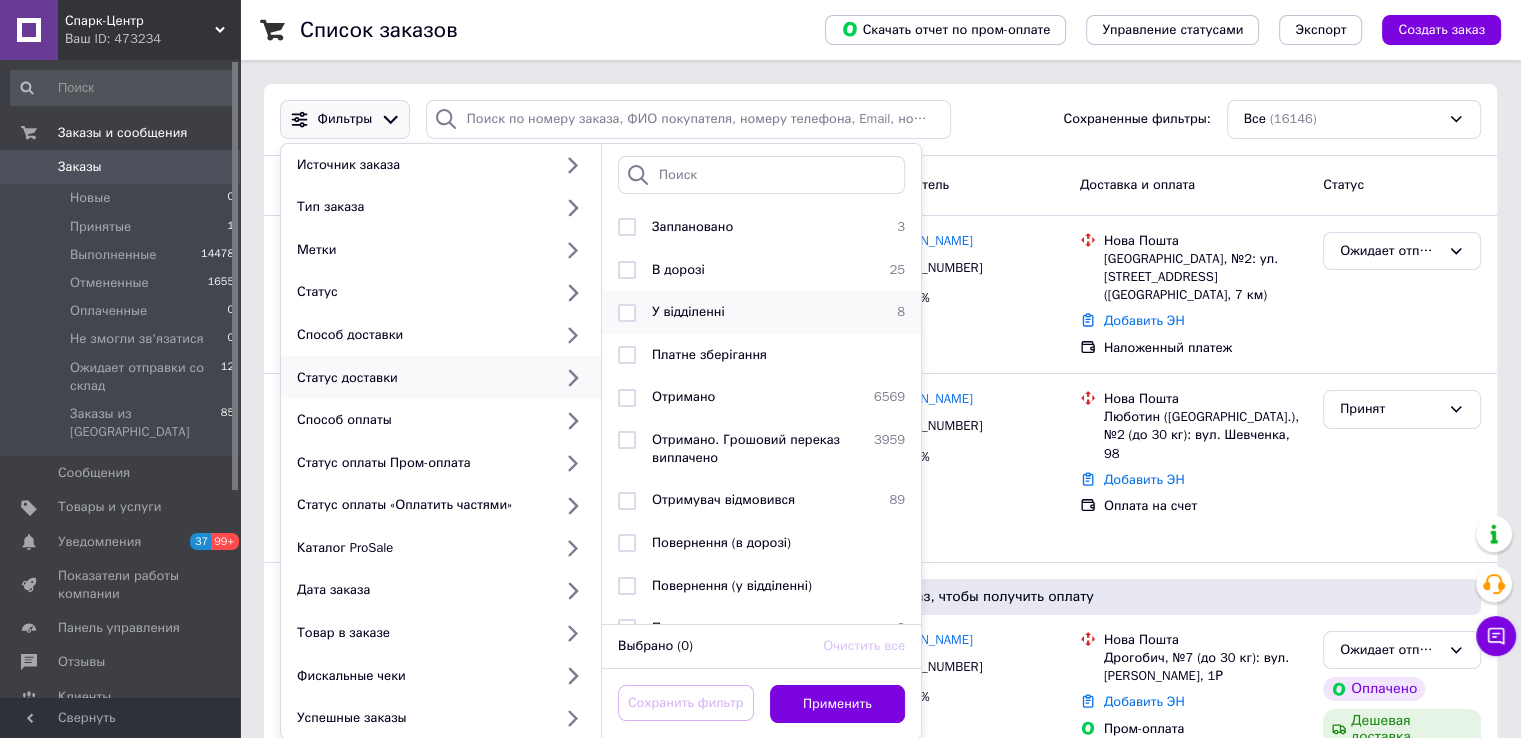 click on "У відділенні" at bounding box center (688, 311) 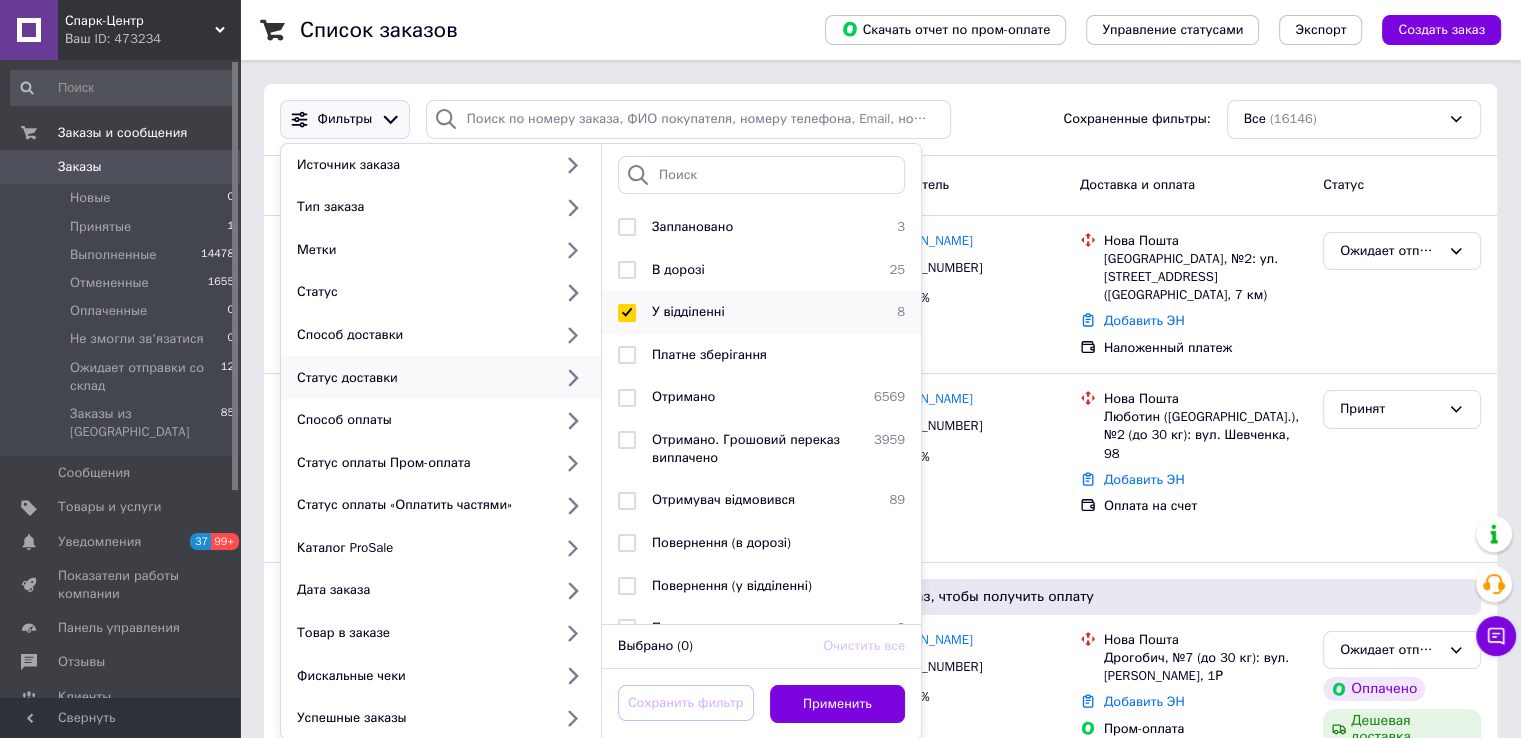 checkbox on "true" 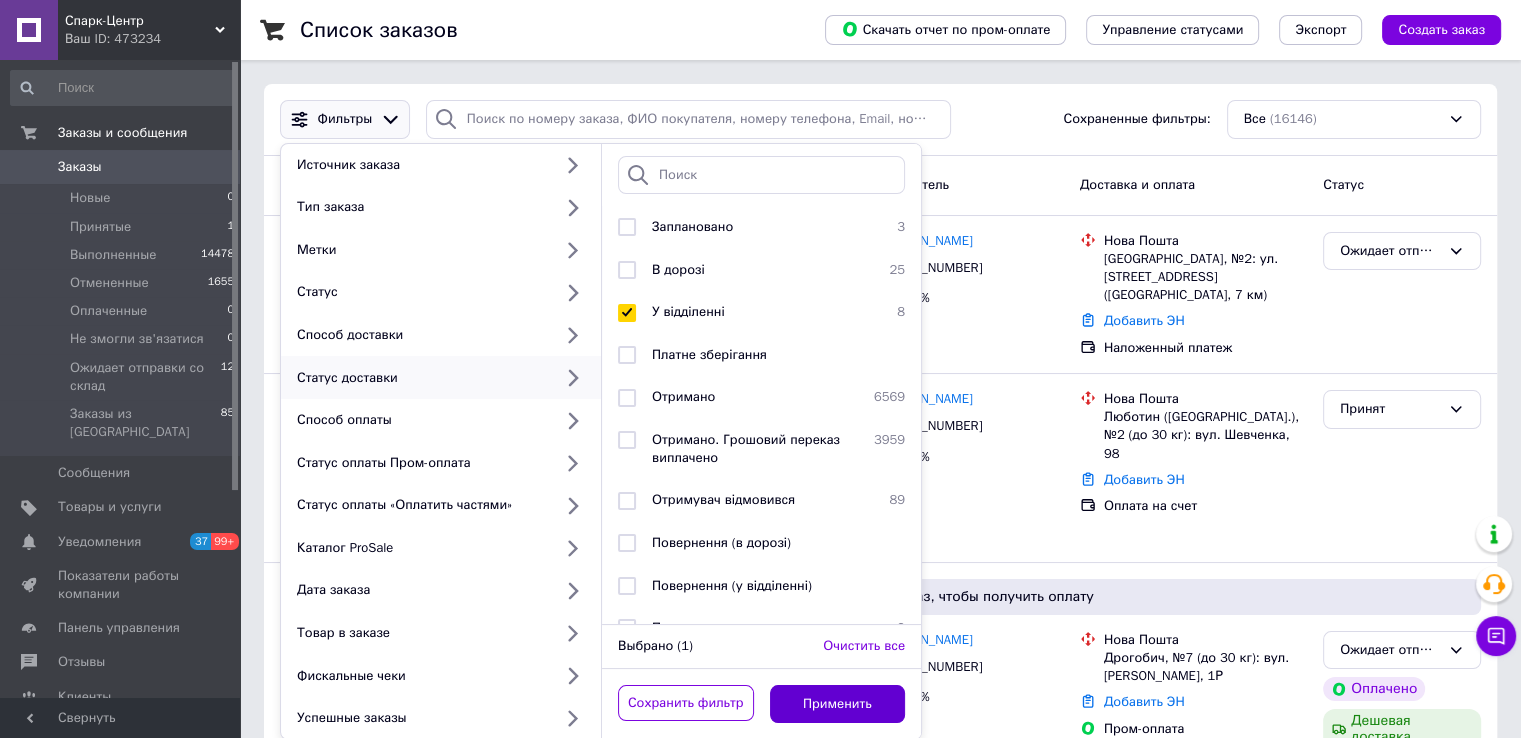 click on "Применить" at bounding box center (838, 704) 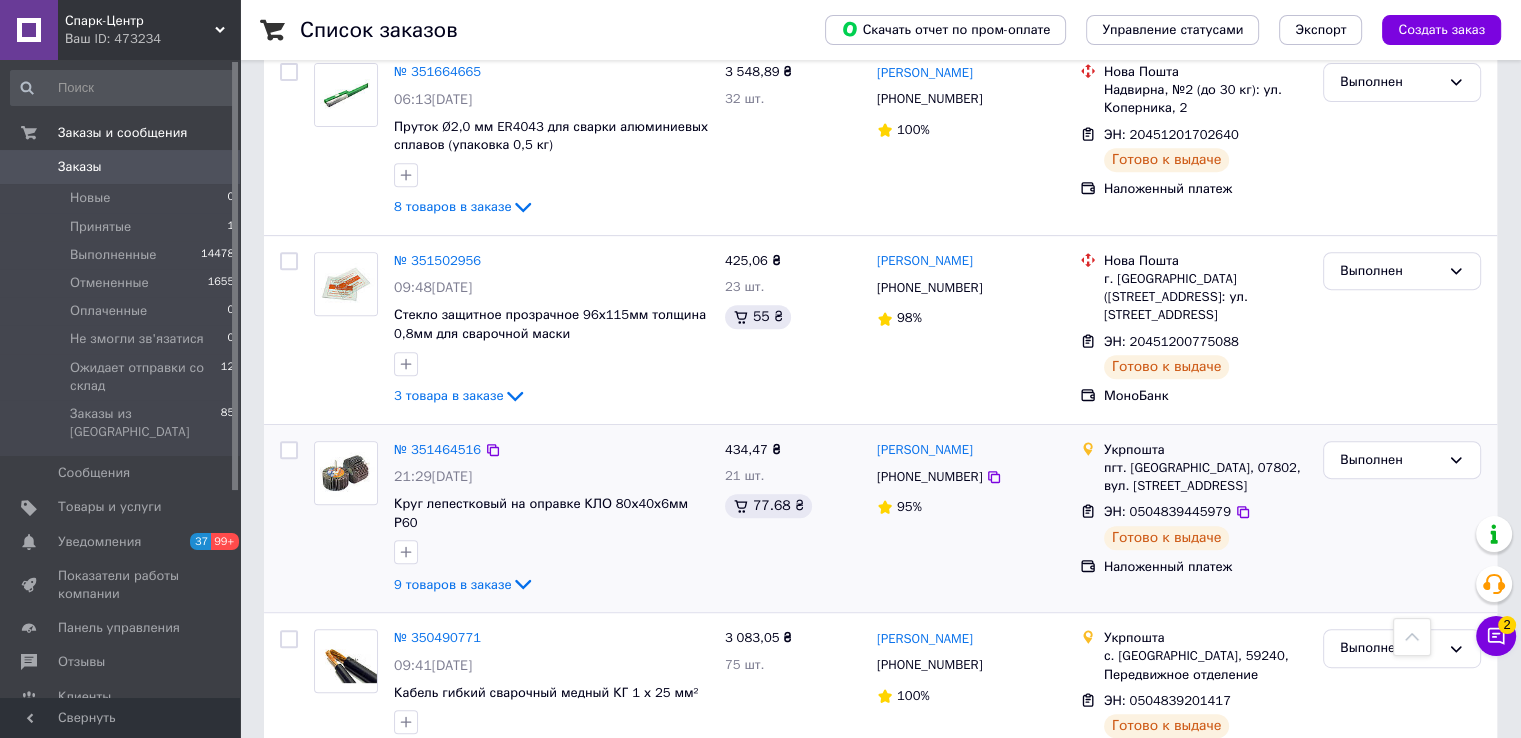 scroll, scrollTop: 1004, scrollLeft: 0, axis: vertical 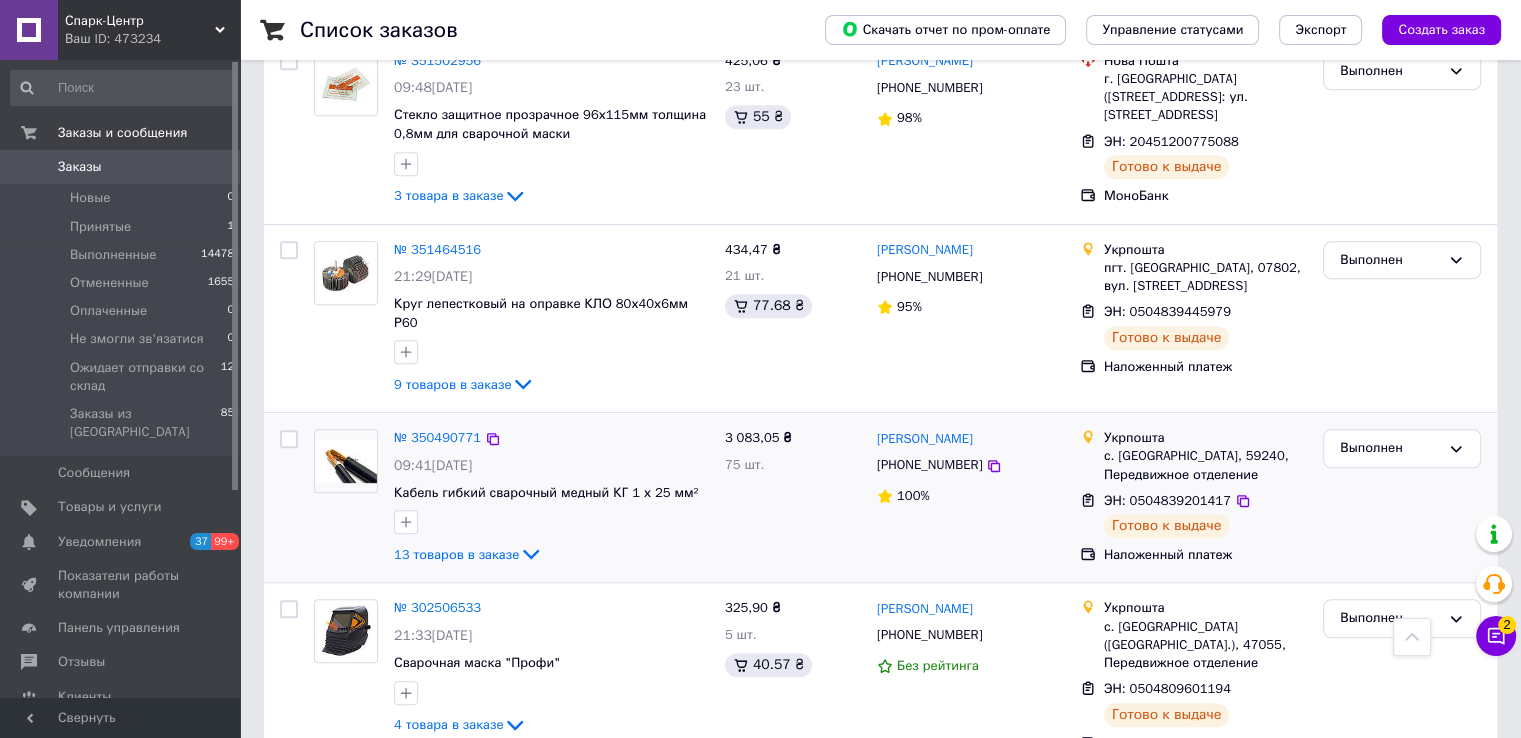 drag, startPoint x: 1232, startPoint y: 459, endPoint x: 1222, endPoint y: 523, distance: 64.77654 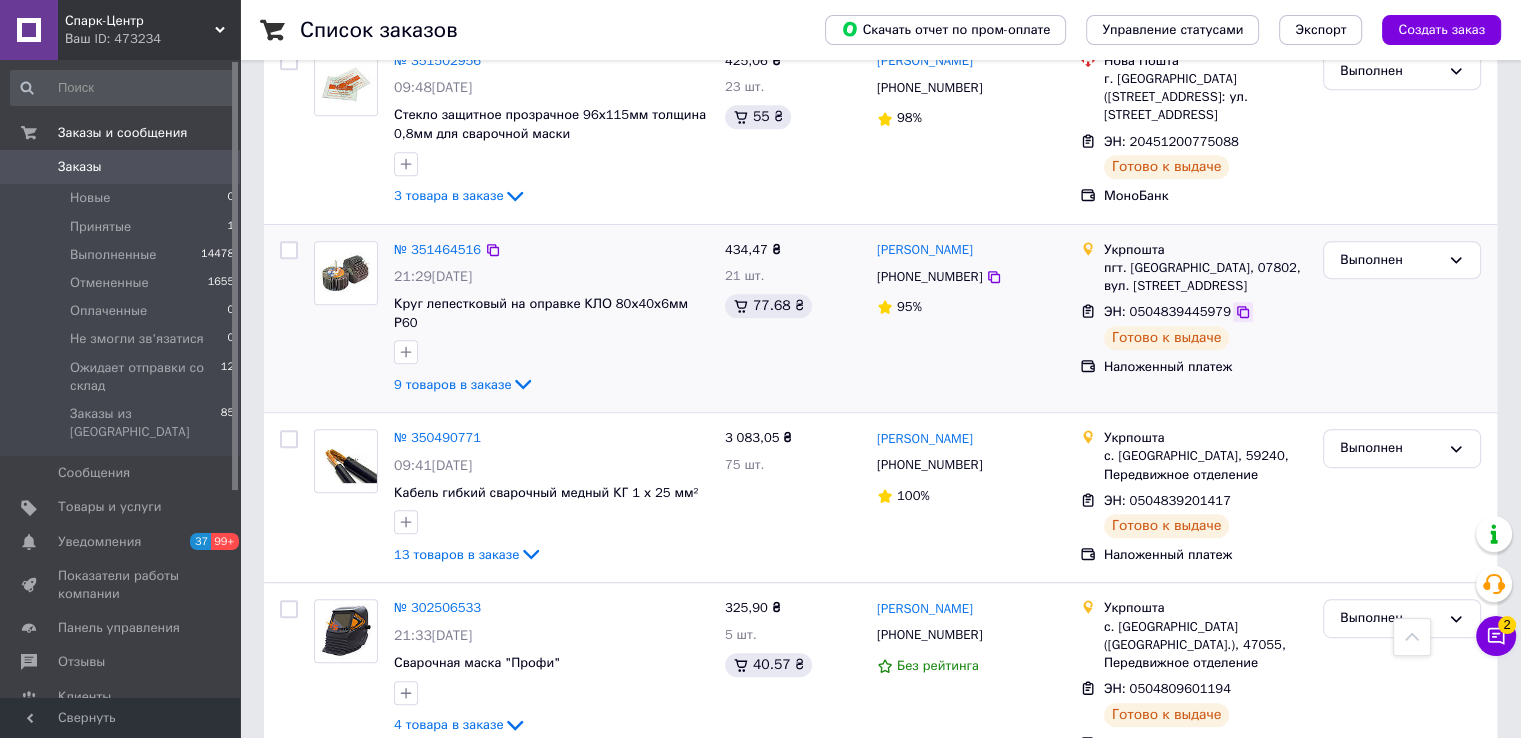 click 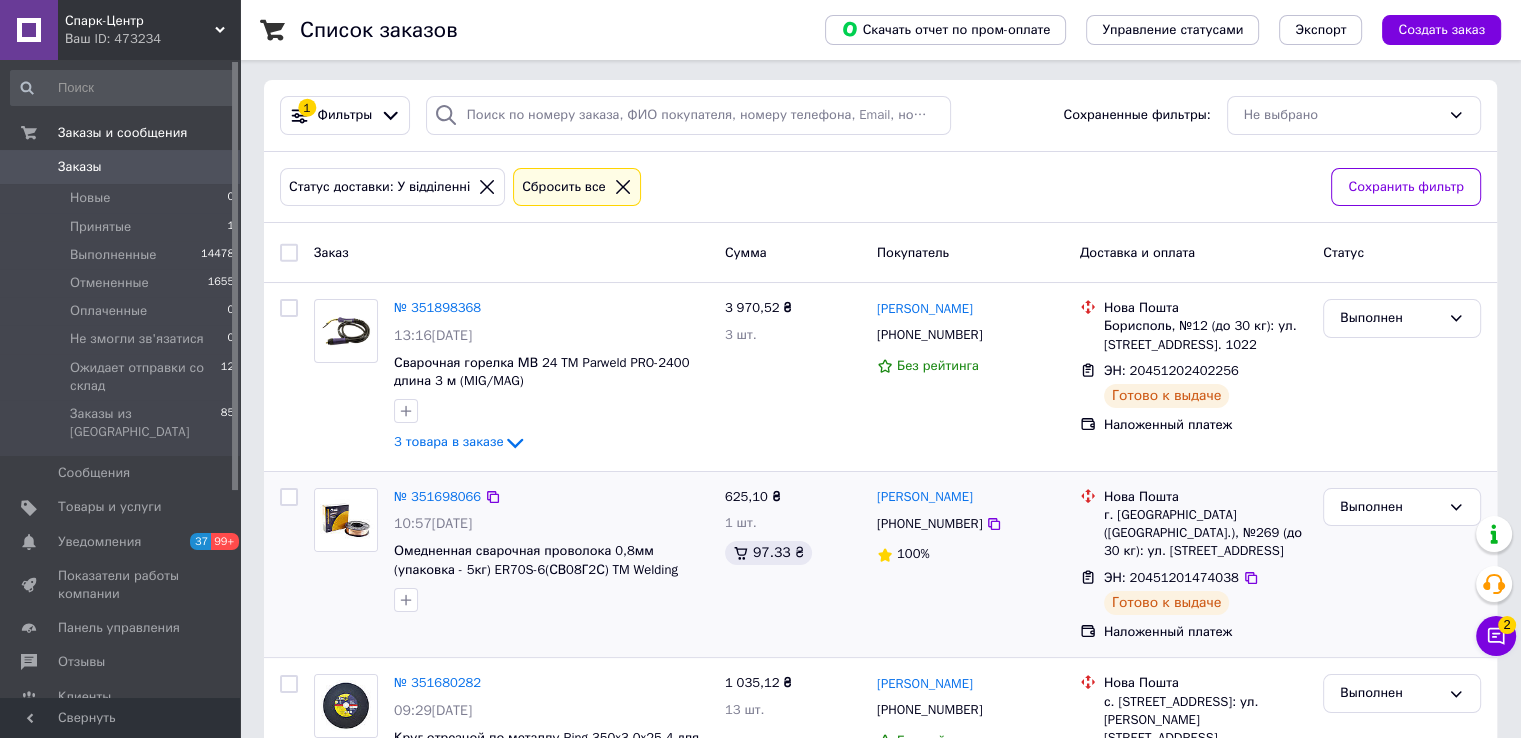 scroll, scrollTop: 0, scrollLeft: 0, axis: both 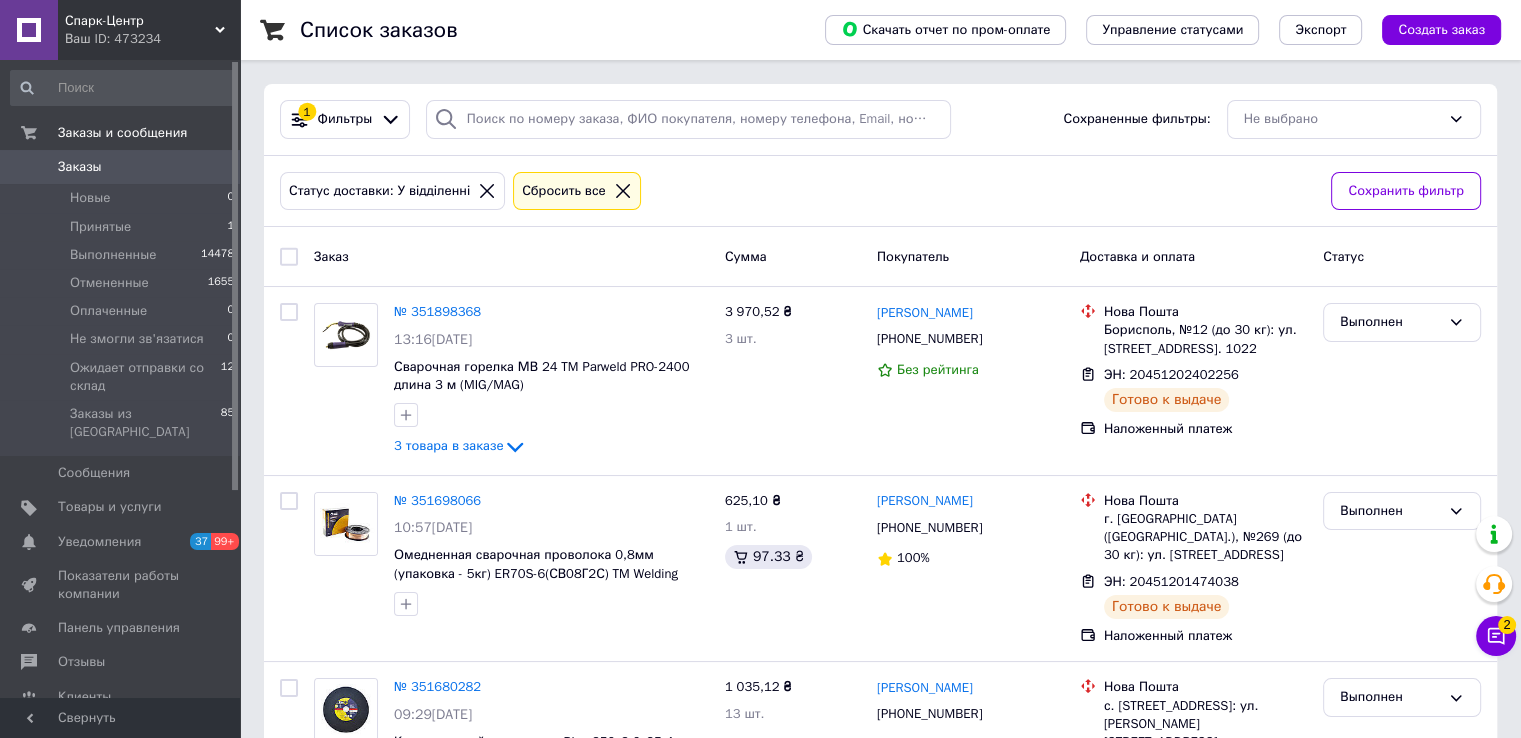 click on "Заказы" at bounding box center (80, 167) 